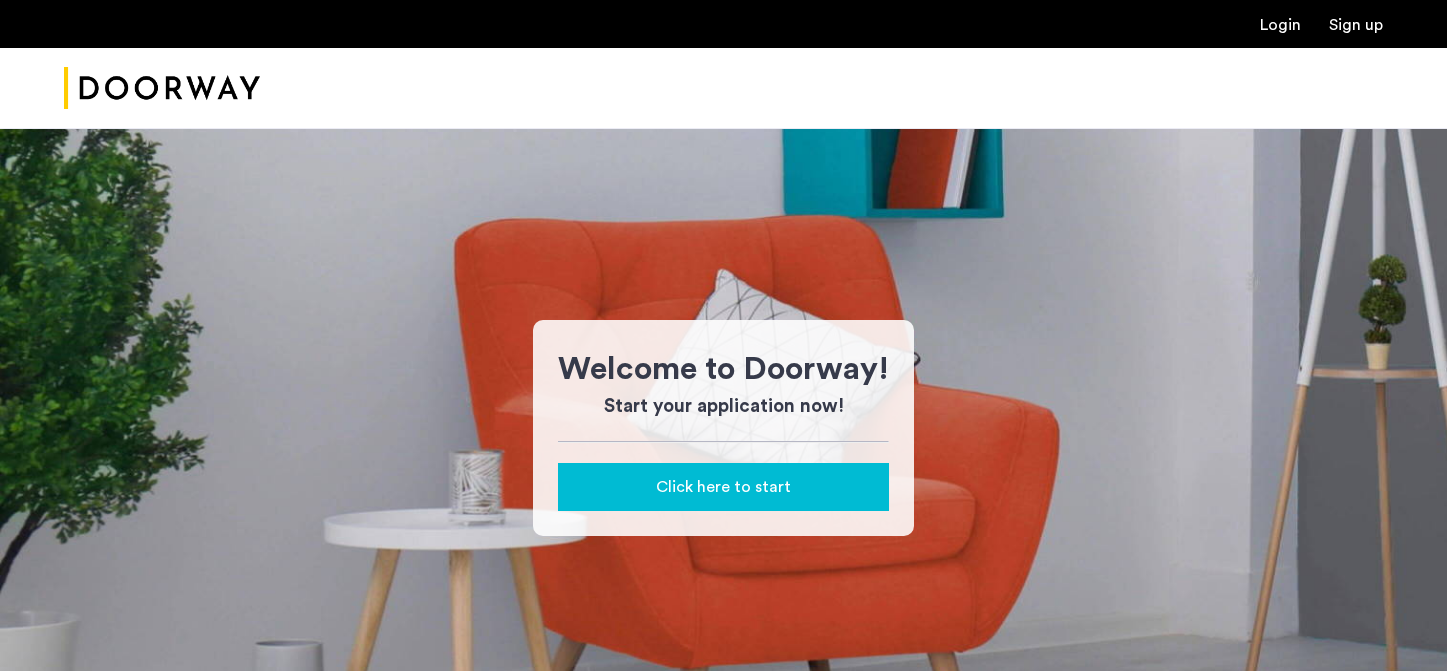 scroll, scrollTop: 0, scrollLeft: 0, axis: both 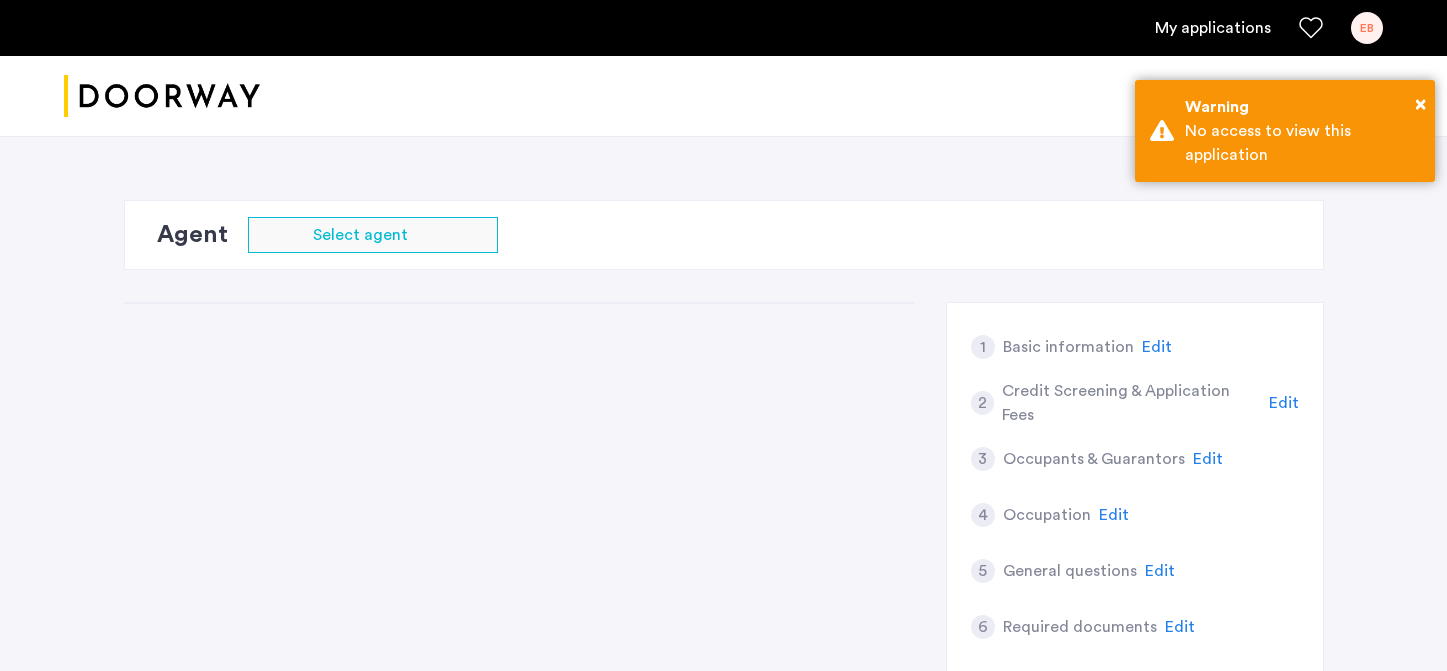click on "1 Basic information Edit 2 Credit Screening & Application Fees Edit 3 Occupants & Guarantors Edit 4 Occupation Edit 5 General questions Edit 6 Required documents Edit 7 Address history Edit 8 Lease terms Edit 1 Basic information Edit 2 Credit Screening & Application Fees Edit 3 Occupants & Guarantors Edit 4 Occupation Edit 5 General questions Edit 6 Required documents Edit 7 Address history Edit 8 Lease terms Edit  Loading...   Summary" 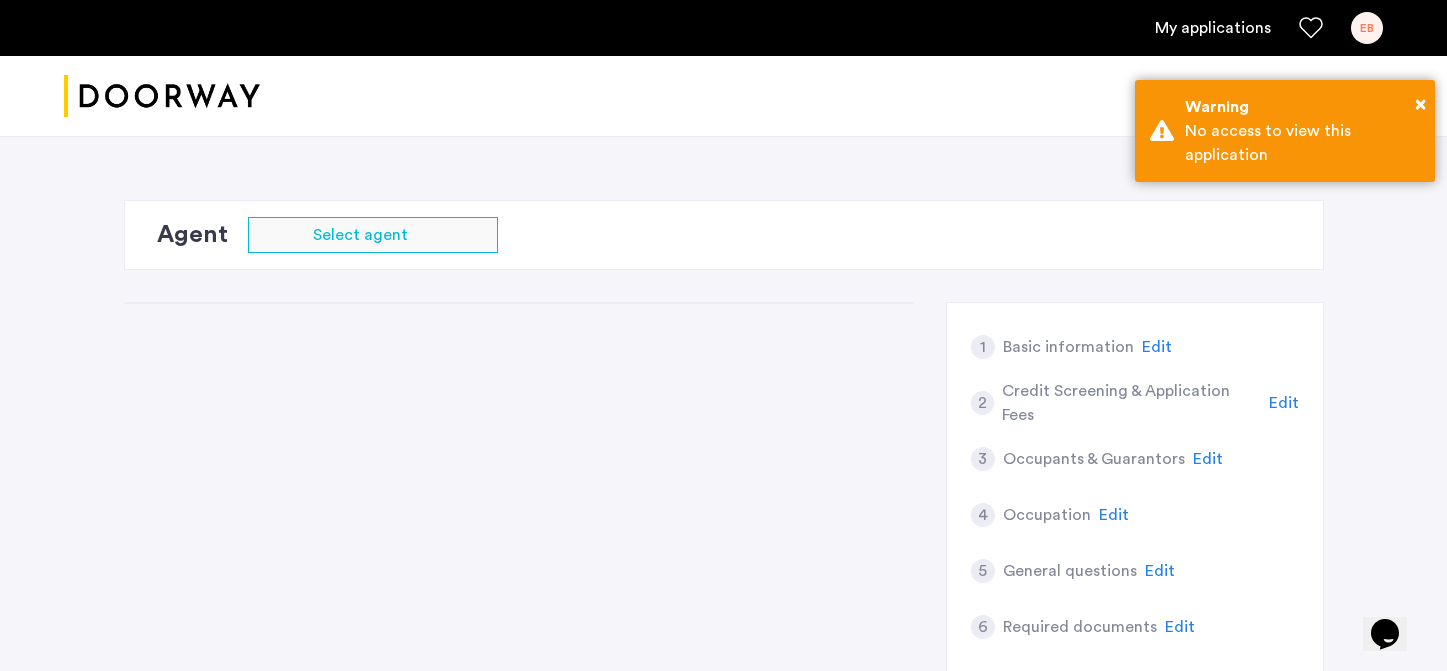 scroll, scrollTop: 0, scrollLeft: 0, axis: both 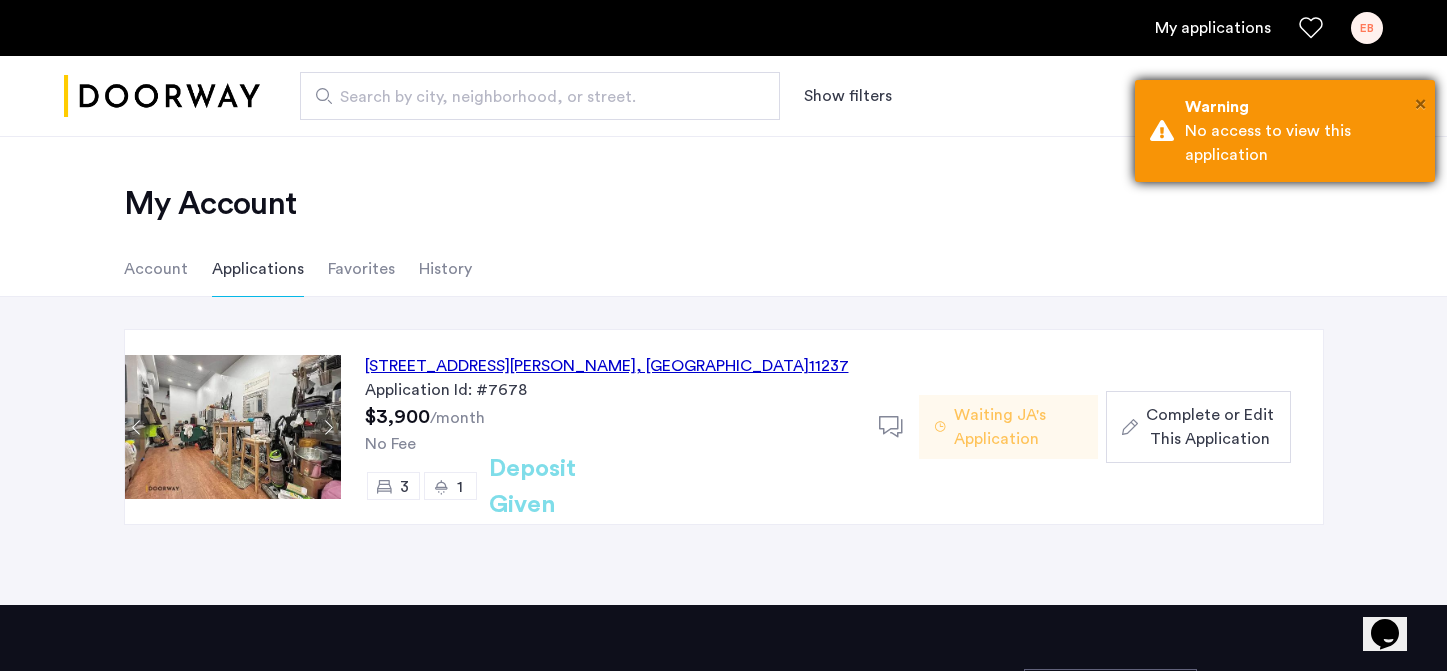 click on "×" at bounding box center (1420, 104) 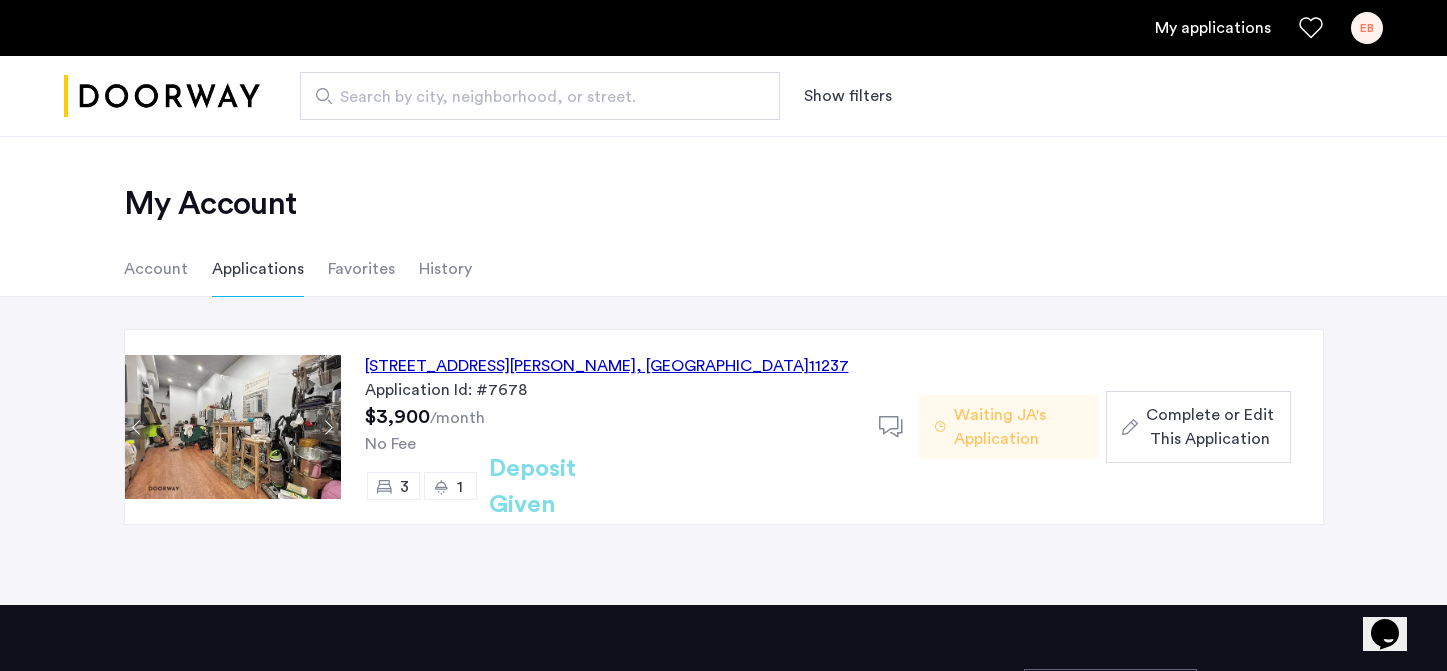 click on "Waiting JA's Application" 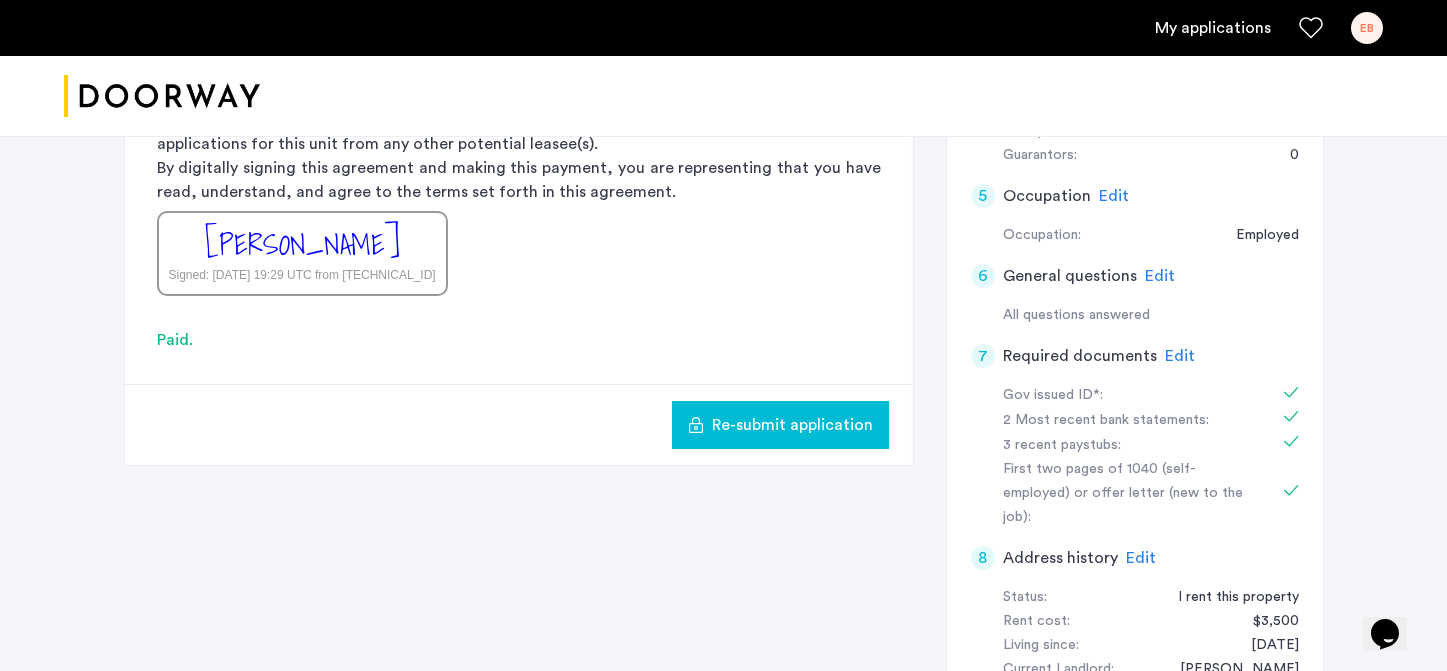 scroll, scrollTop: 670, scrollLeft: 0, axis: vertical 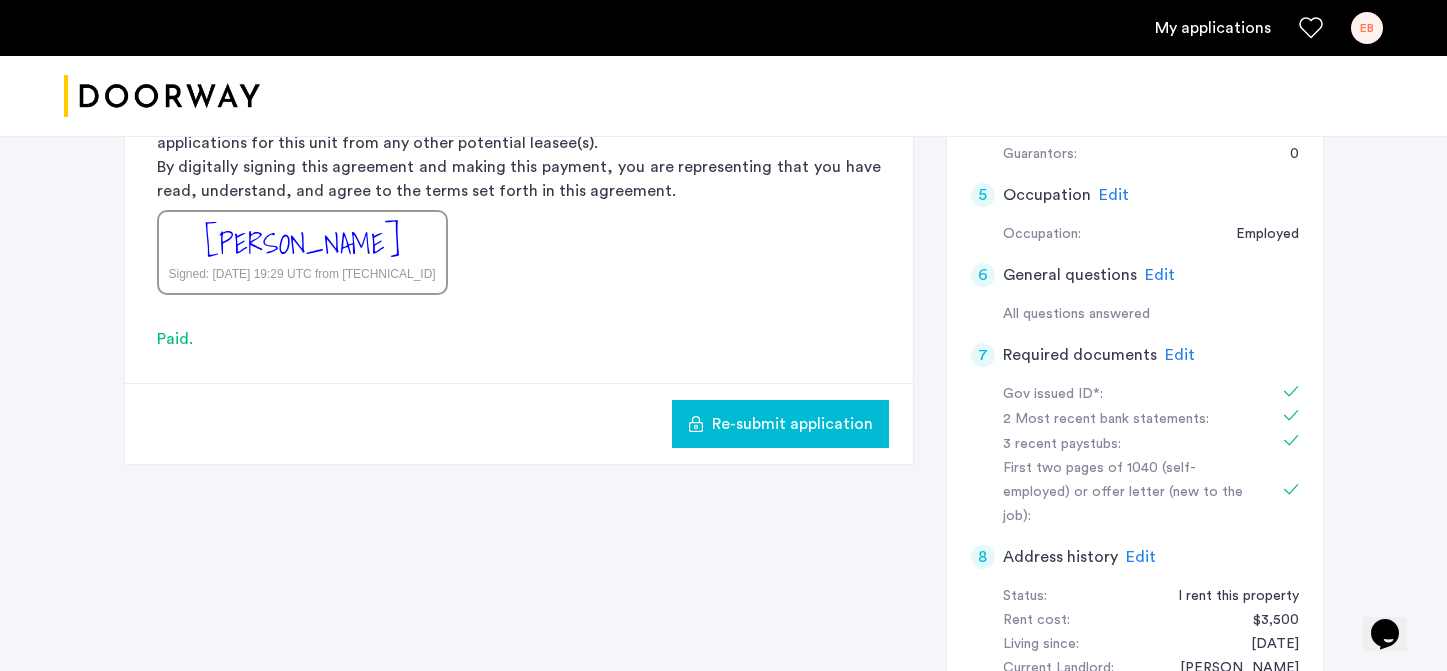 click on "7" 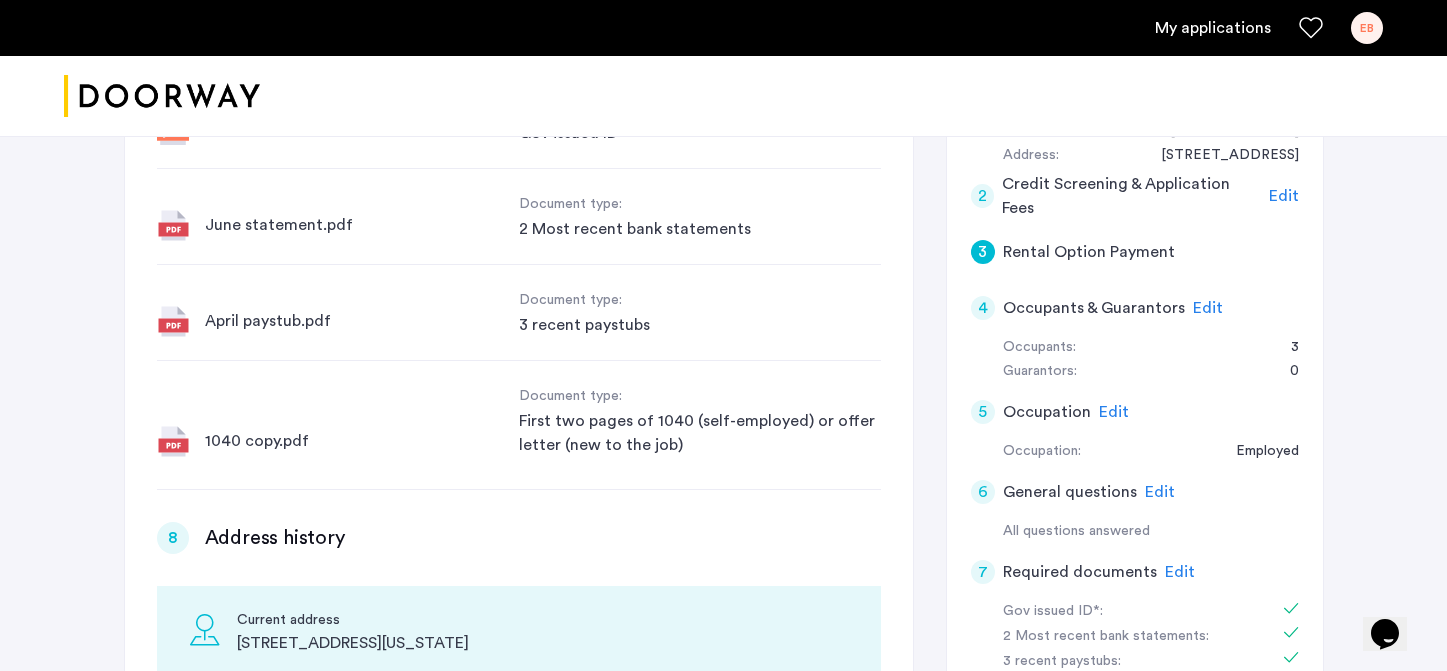 scroll, scrollTop: 0, scrollLeft: 0, axis: both 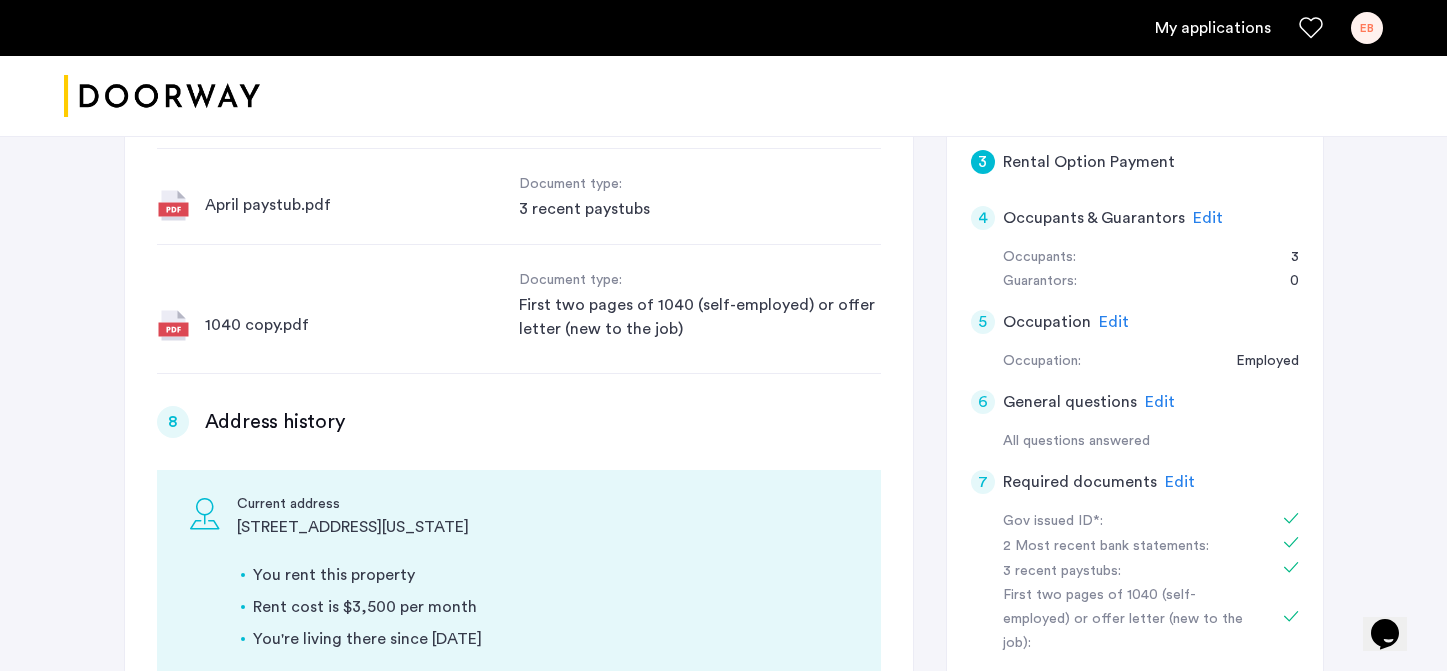 click on "Edit" 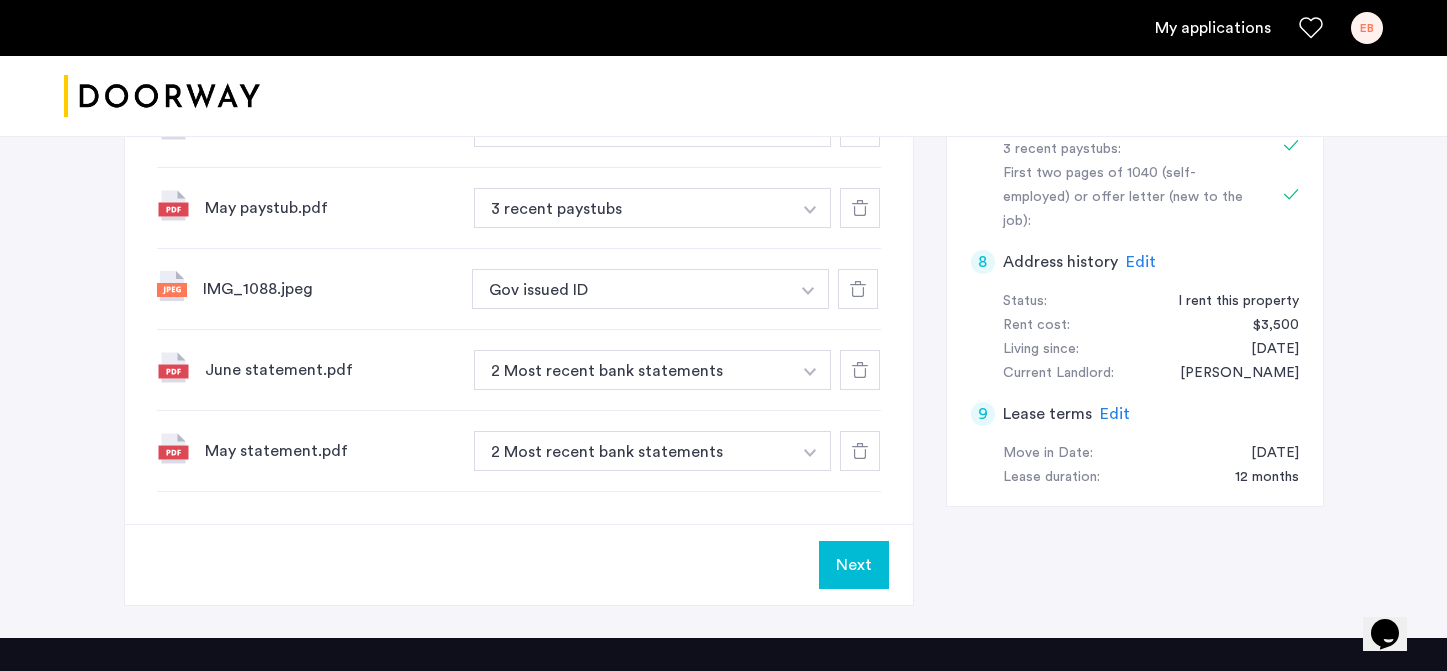 scroll, scrollTop: 981, scrollLeft: 0, axis: vertical 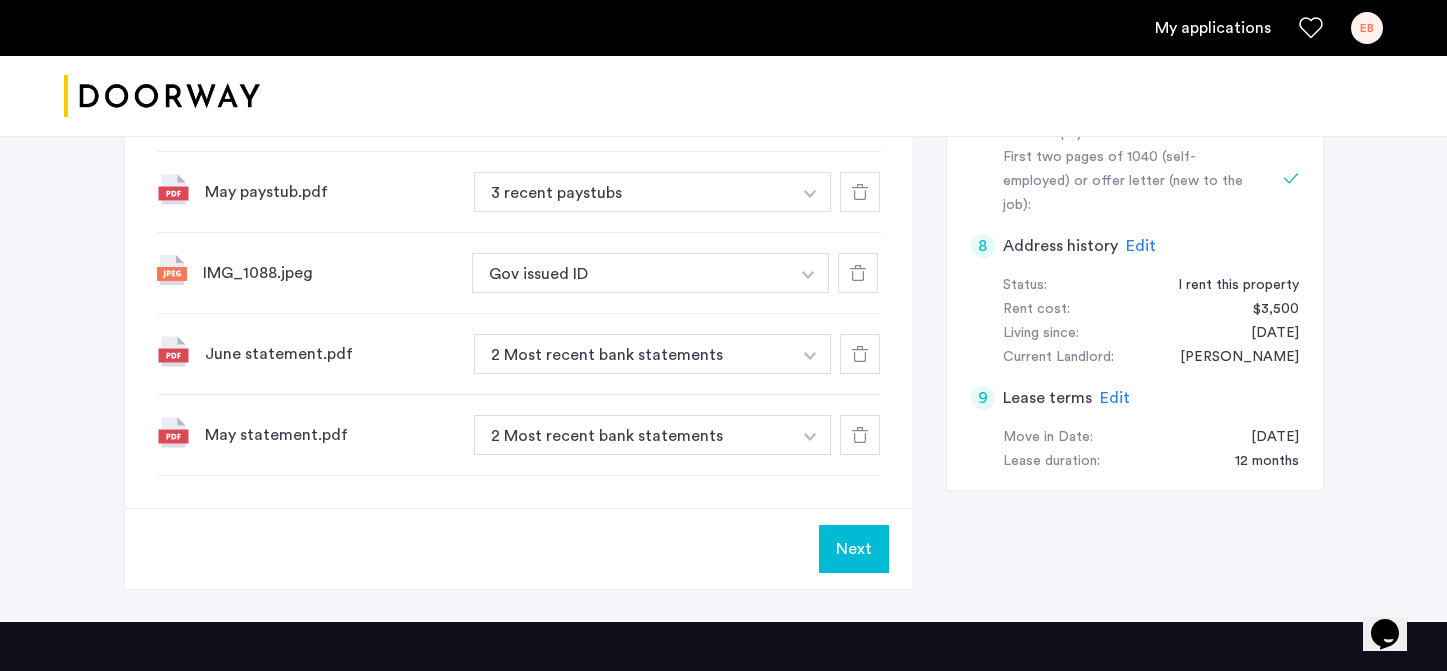 click 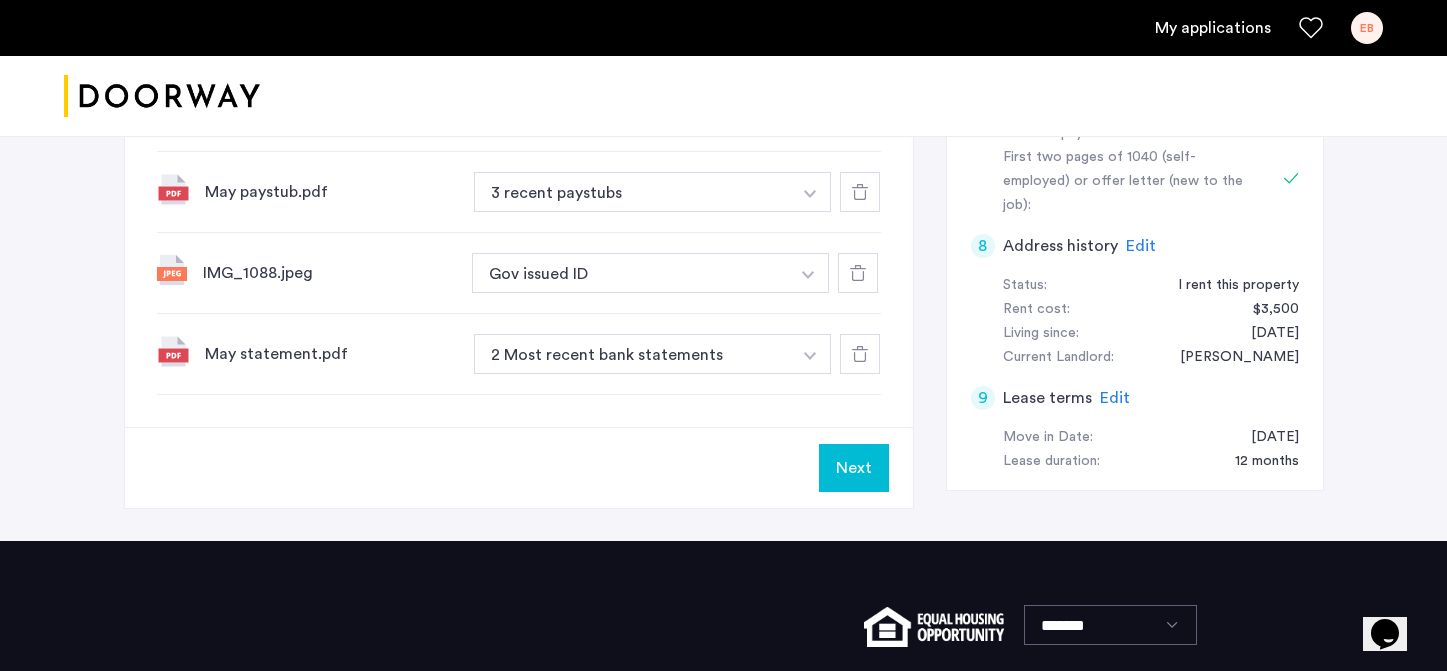 click 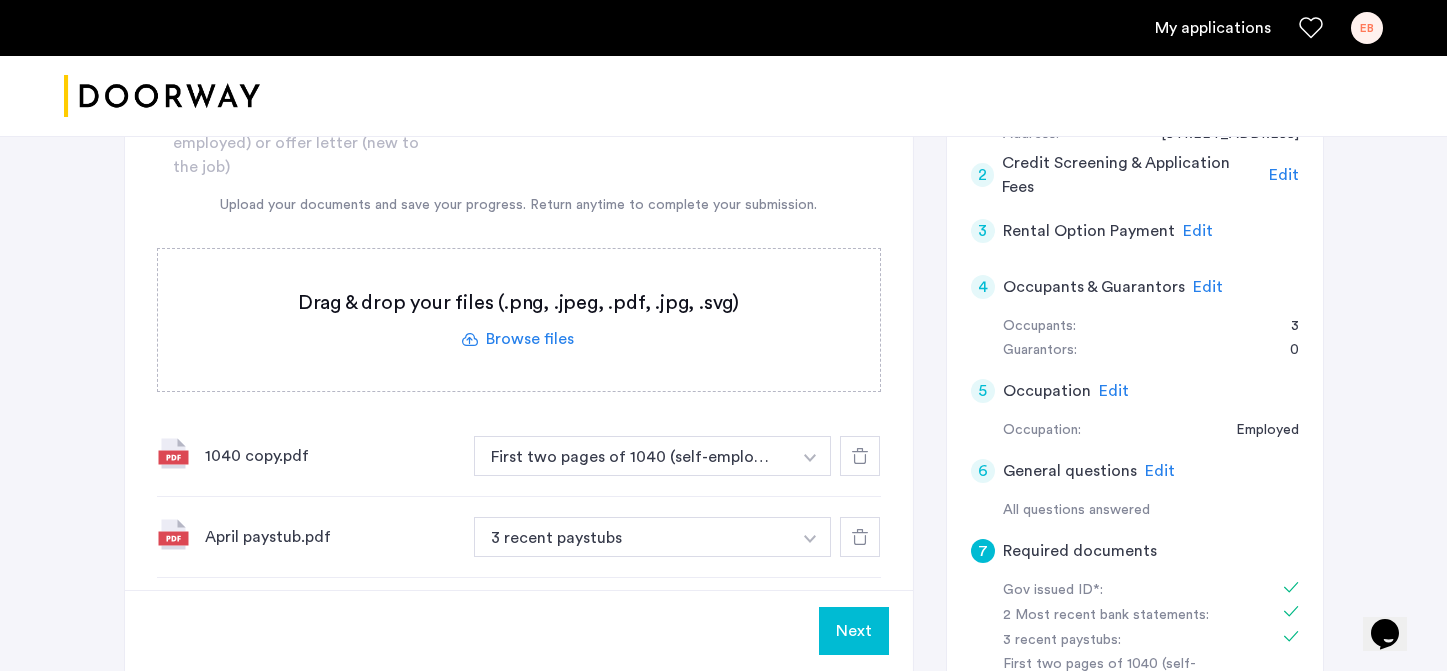 scroll, scrollTop: 473, scrollLeft: 0, axis: vertical 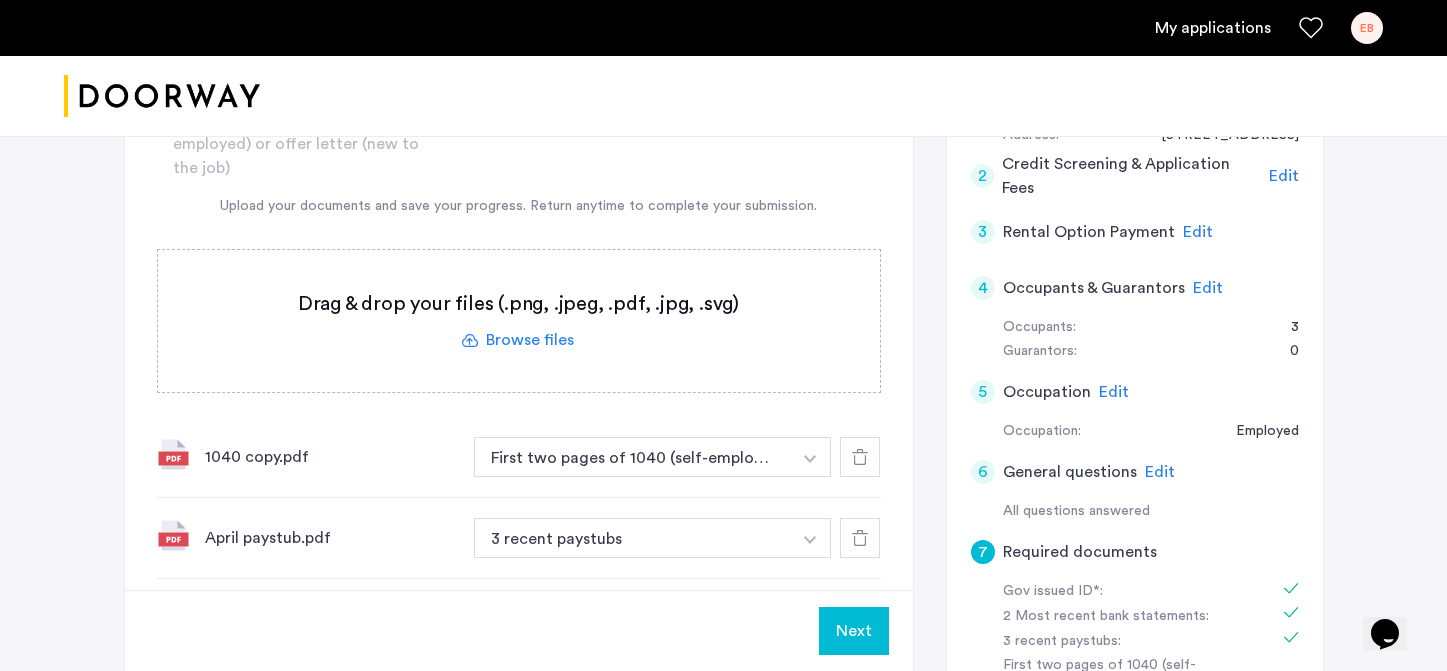 click 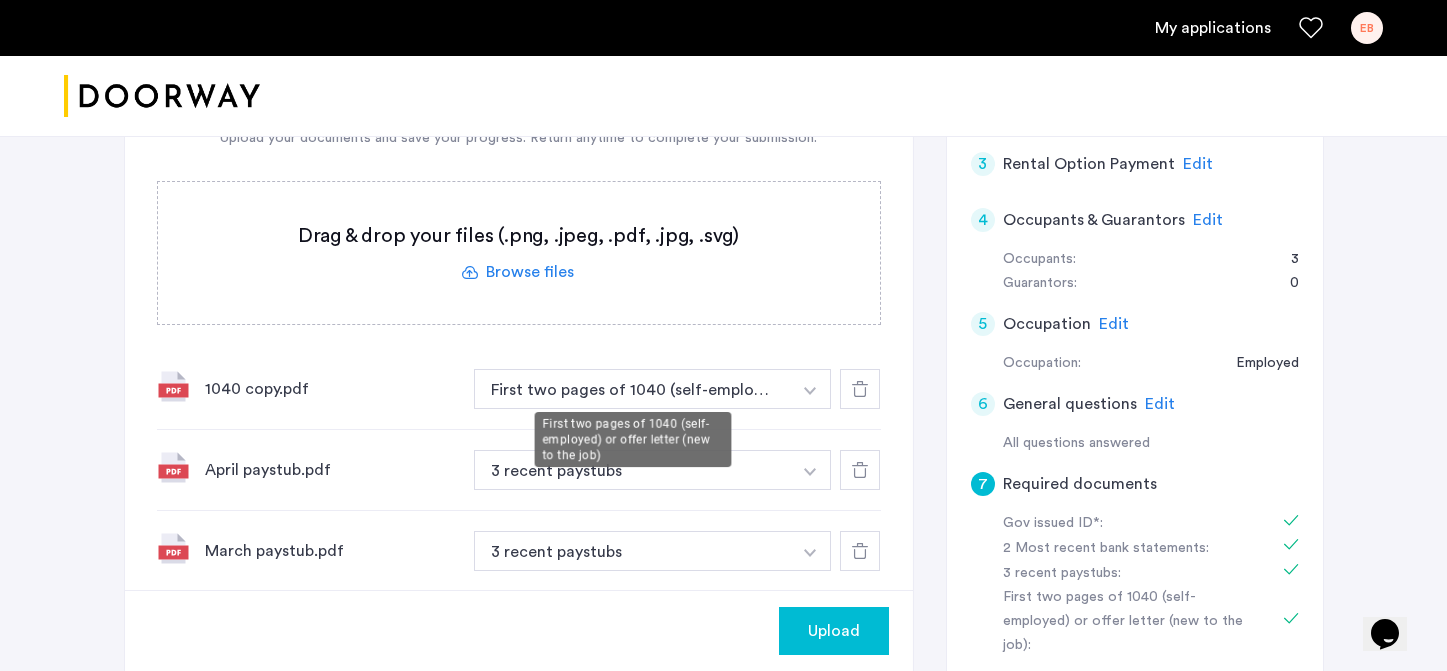 scroll, scrollTop: 531, scrollLeft: 0, axis: vertical 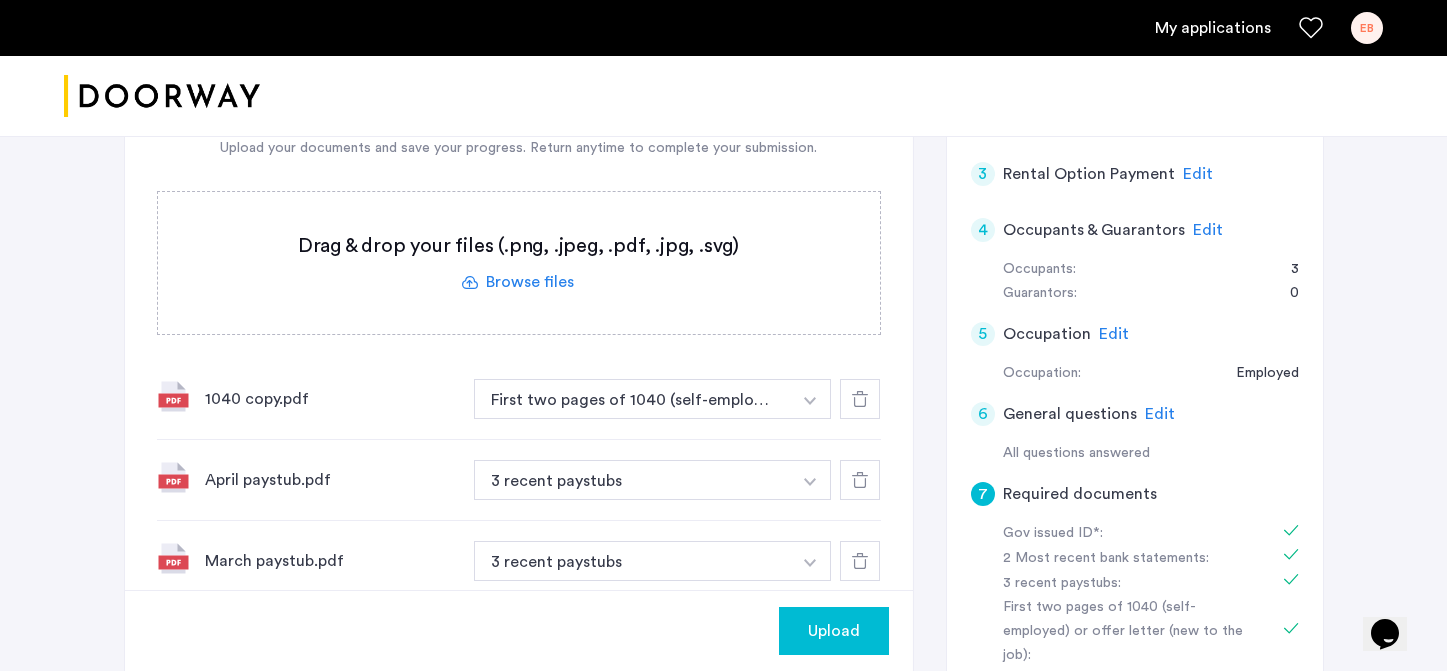click 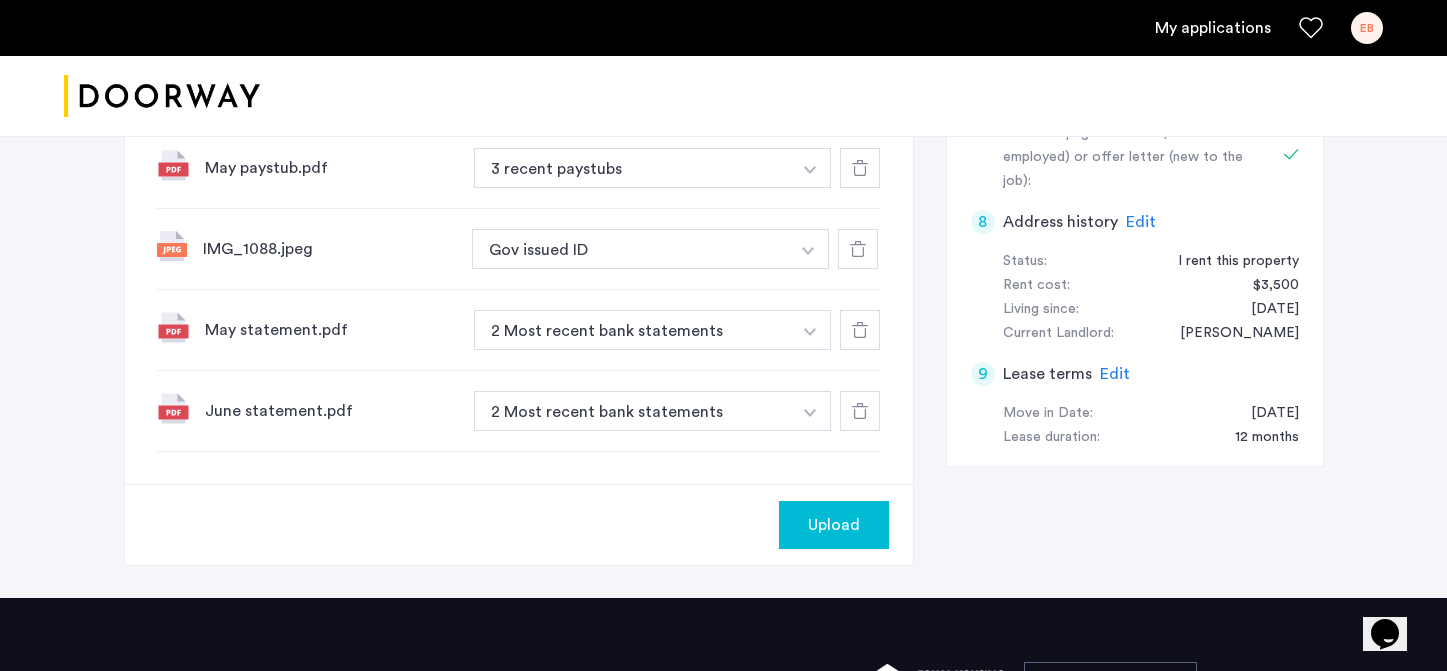 scroll, scrollTop: 1000, scrollLeft: 0, axis: vertical 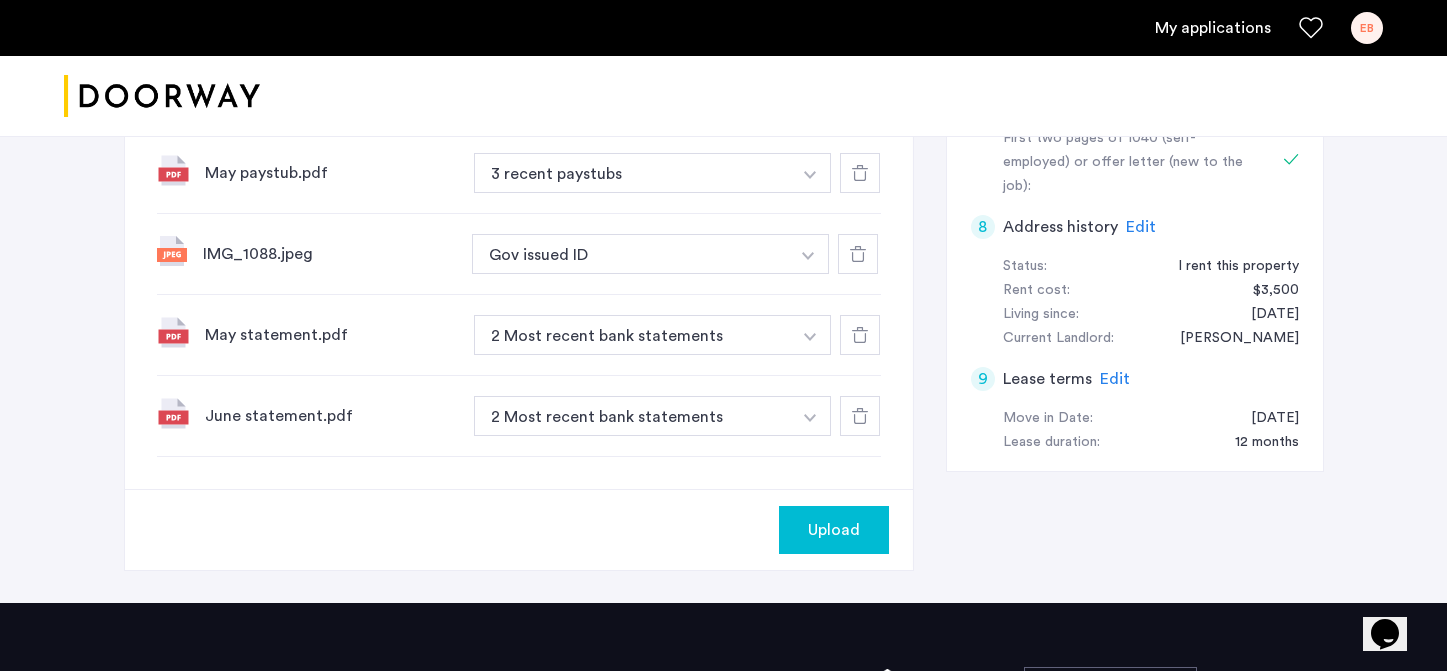 click on "Upload" 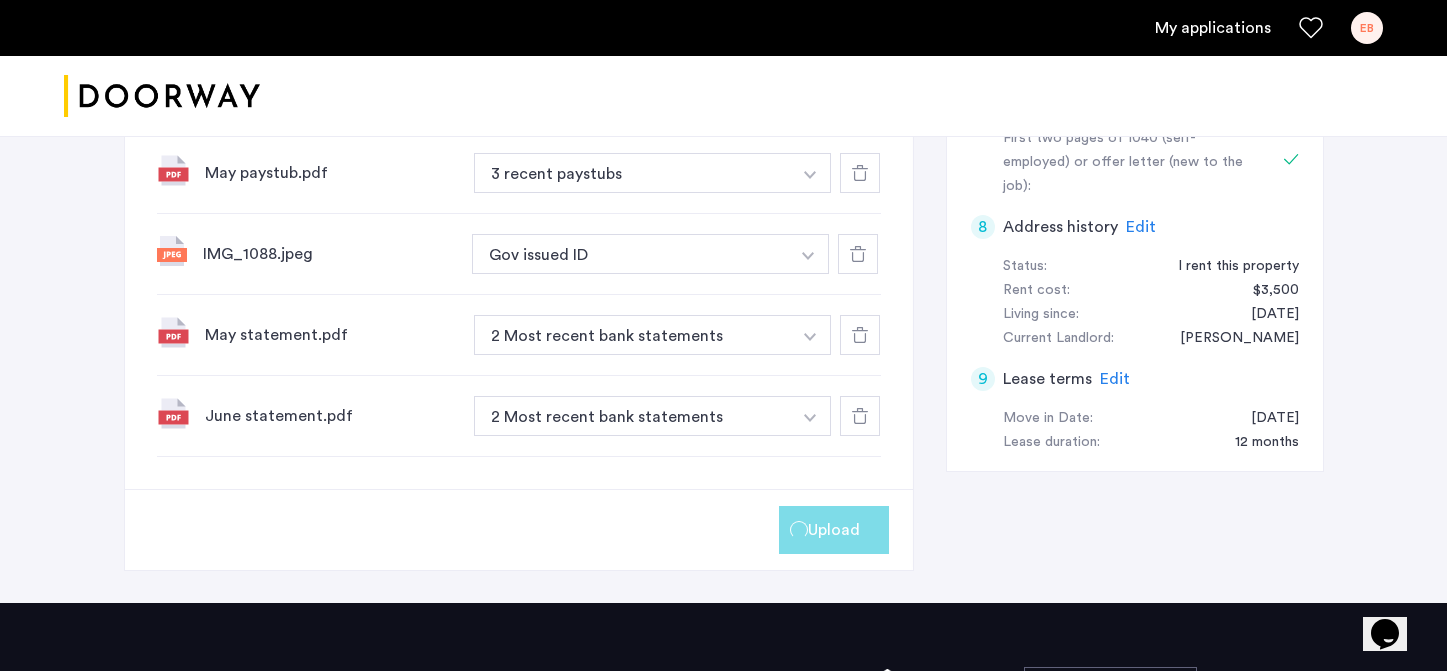 scroll, scrollTop: 2107, scrollLeft: 0, axis: vertical 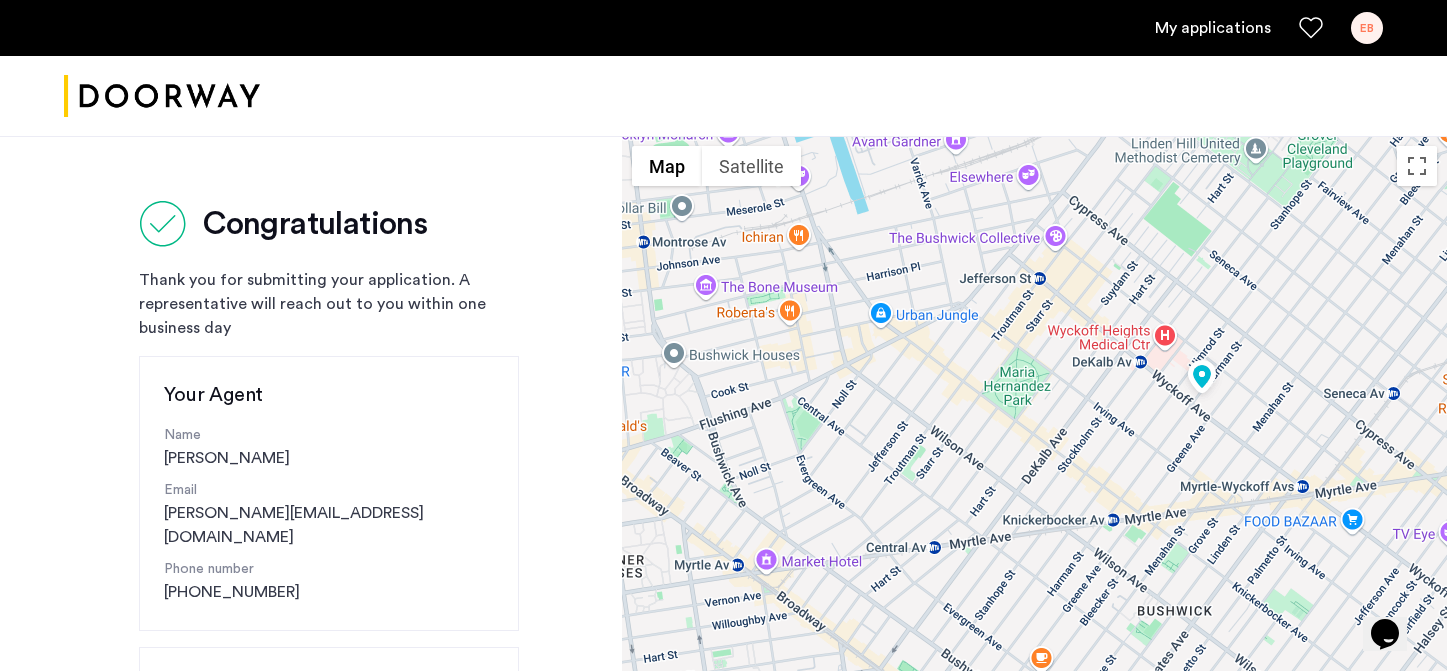 drag, startPoint x: 1153, startPoint y: 545, endPoint x: 1313, endPoint y: 214, distance: 367.6425 